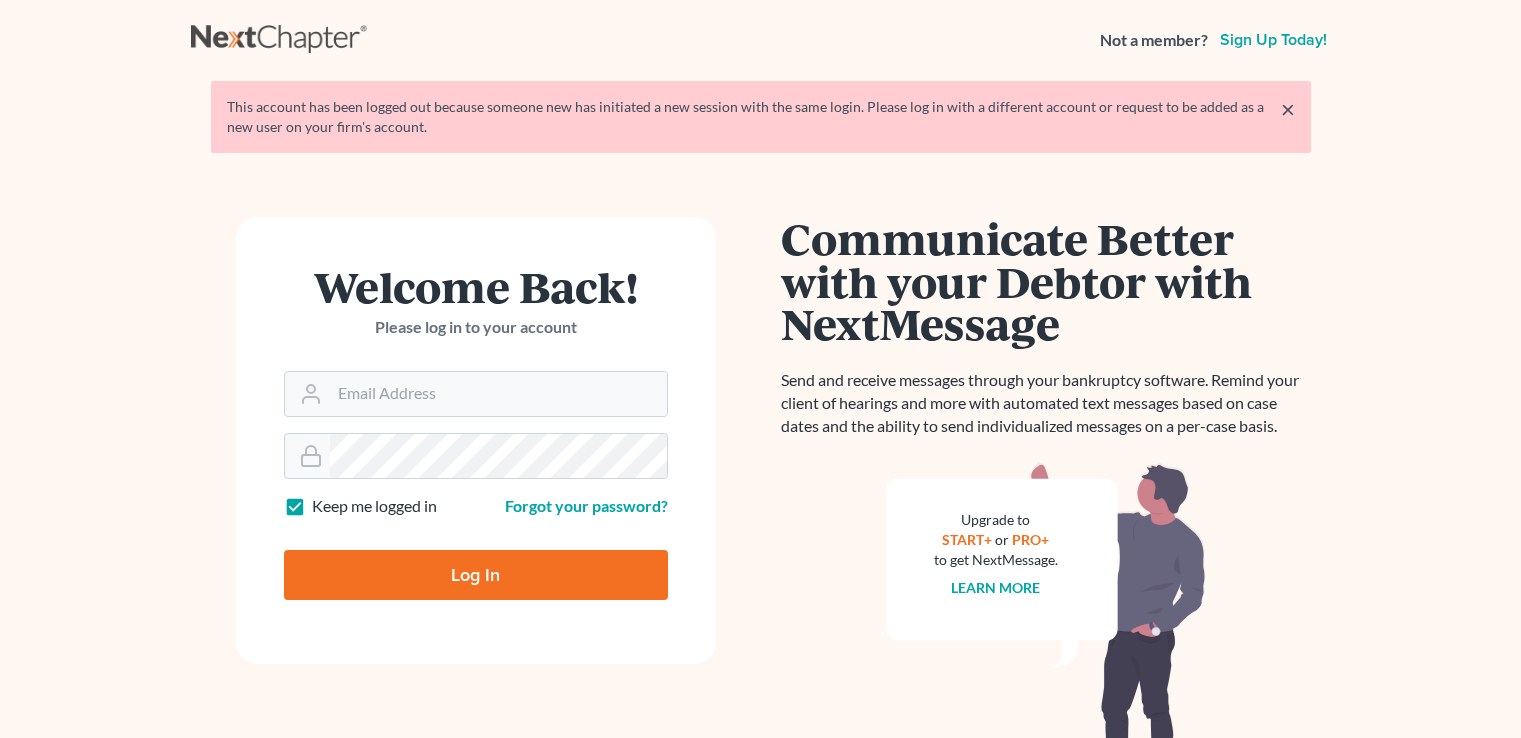 scroll, scrollTop: 0, scrollLeft: 0, axis: both 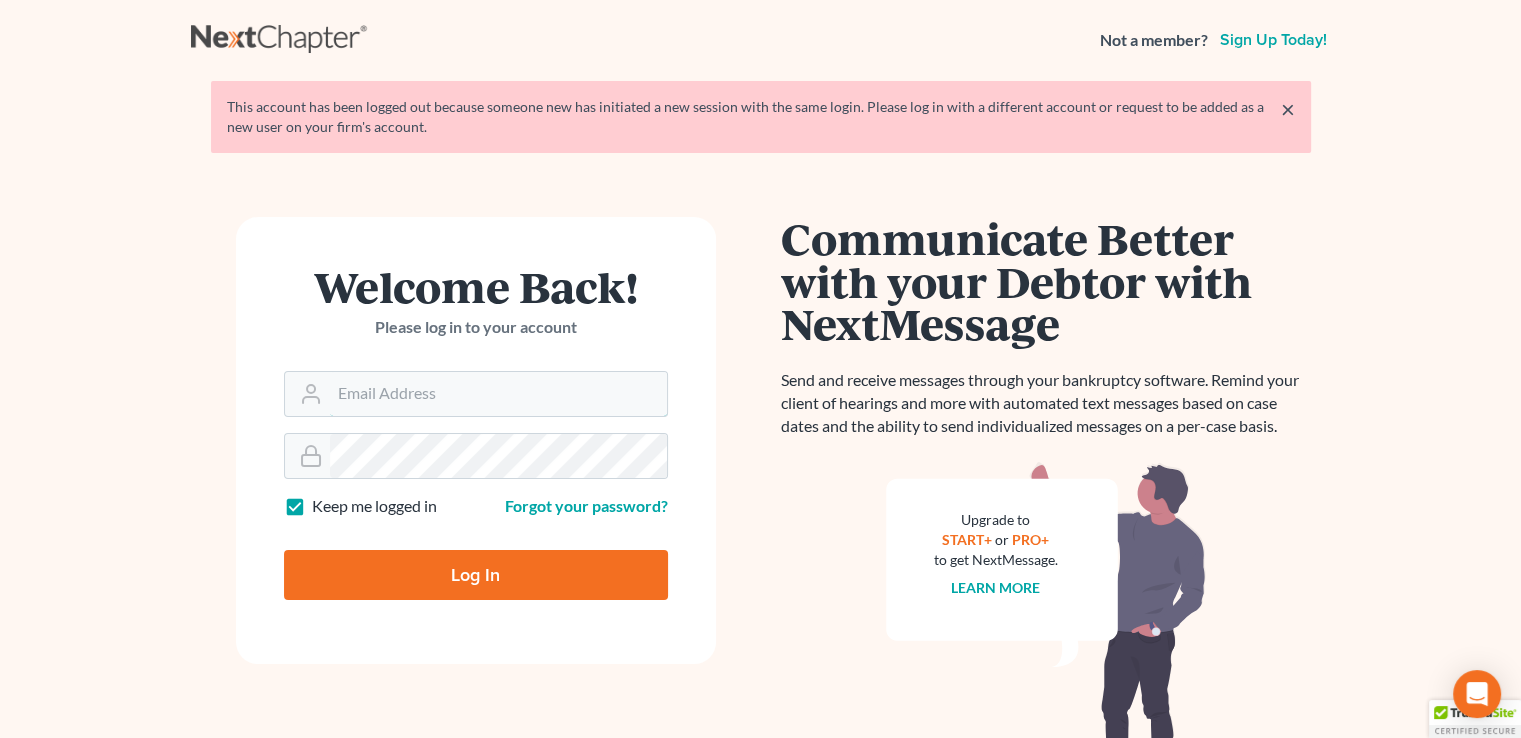 type on "[EMAIL]" 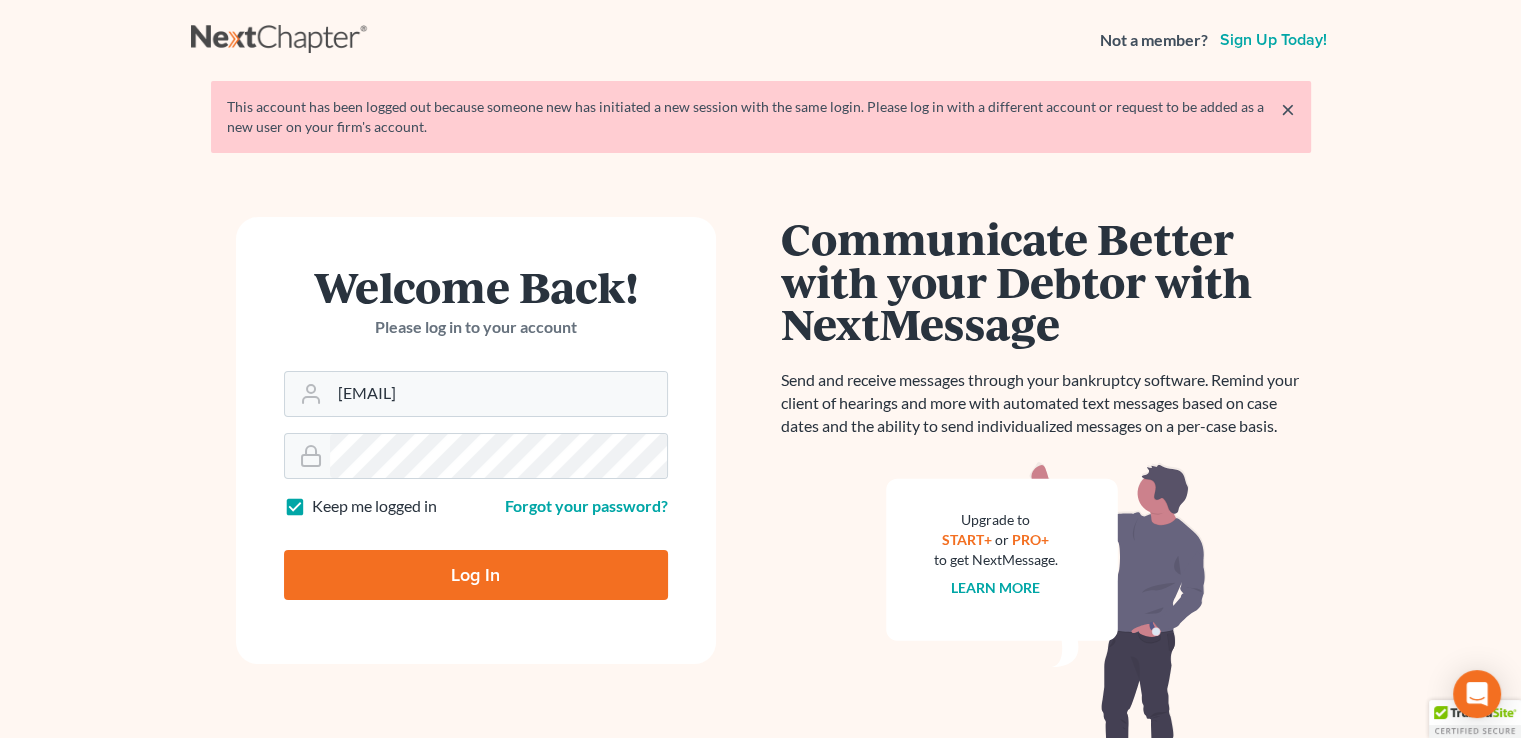 click on "Log In" at bounding box center (476, 575) 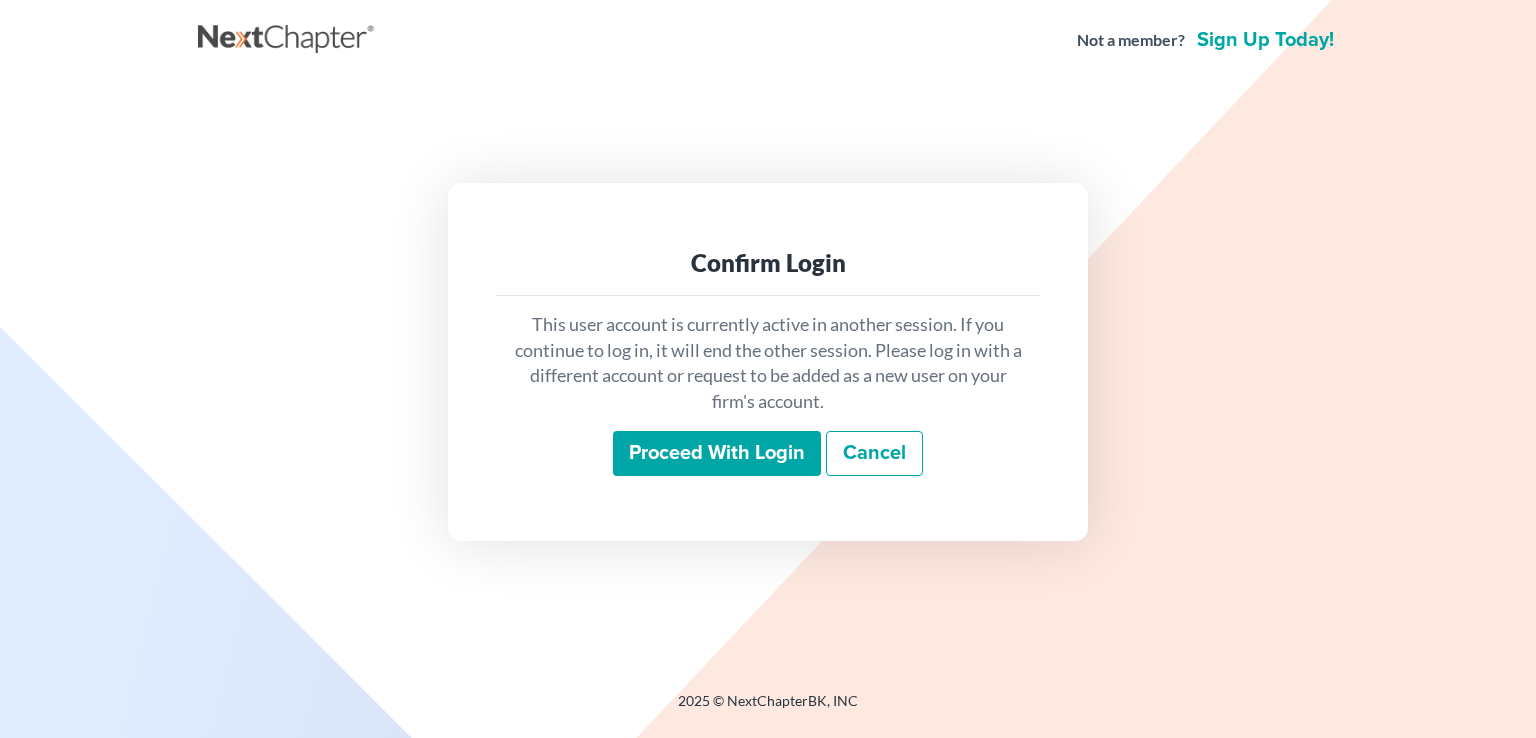 scroll, scrollTop: 0, scrollLeft: 0, axis: both 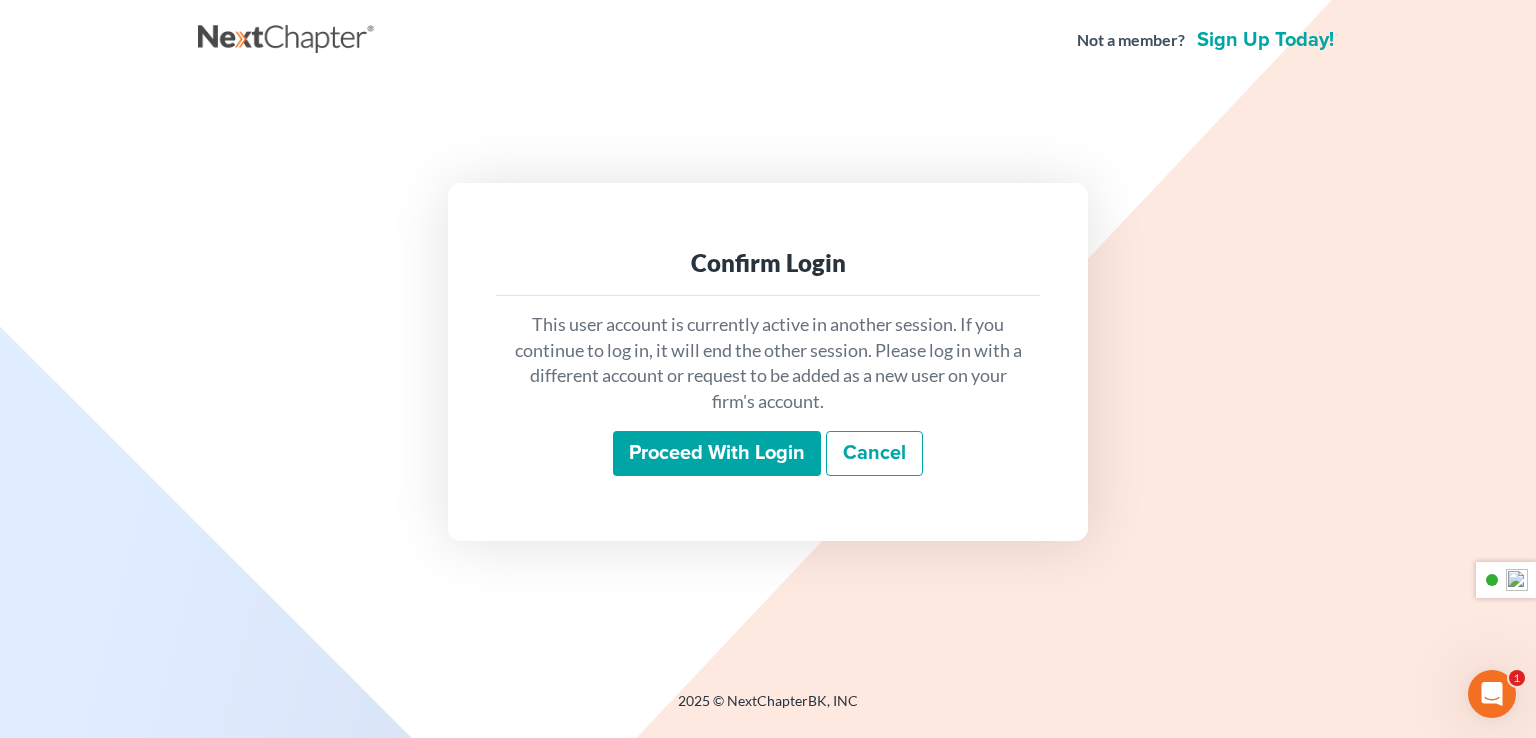 click on "Proceed with login" at bounding box center (717, 454) 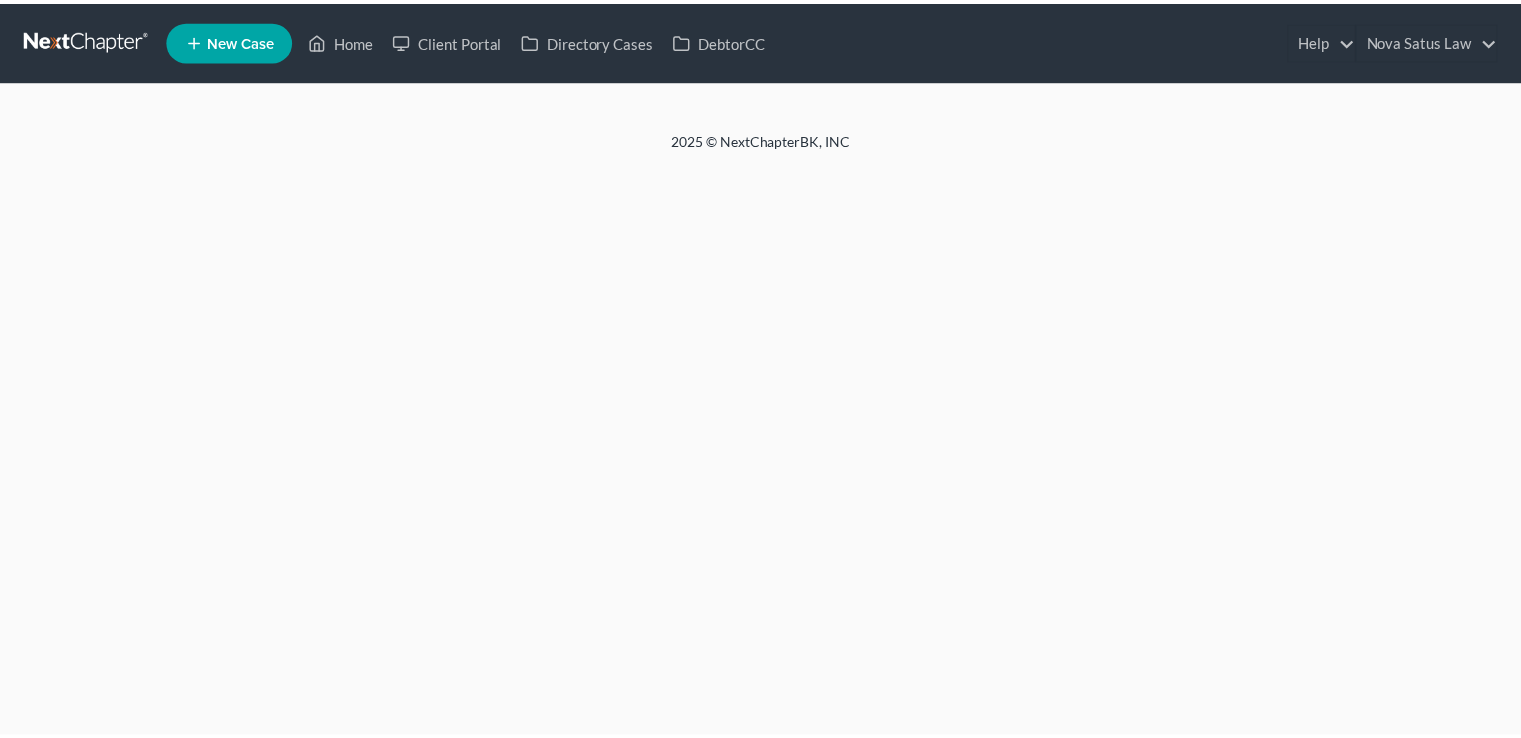 scroll, scrollTop: 0, scrollLeft: 0, axis: both 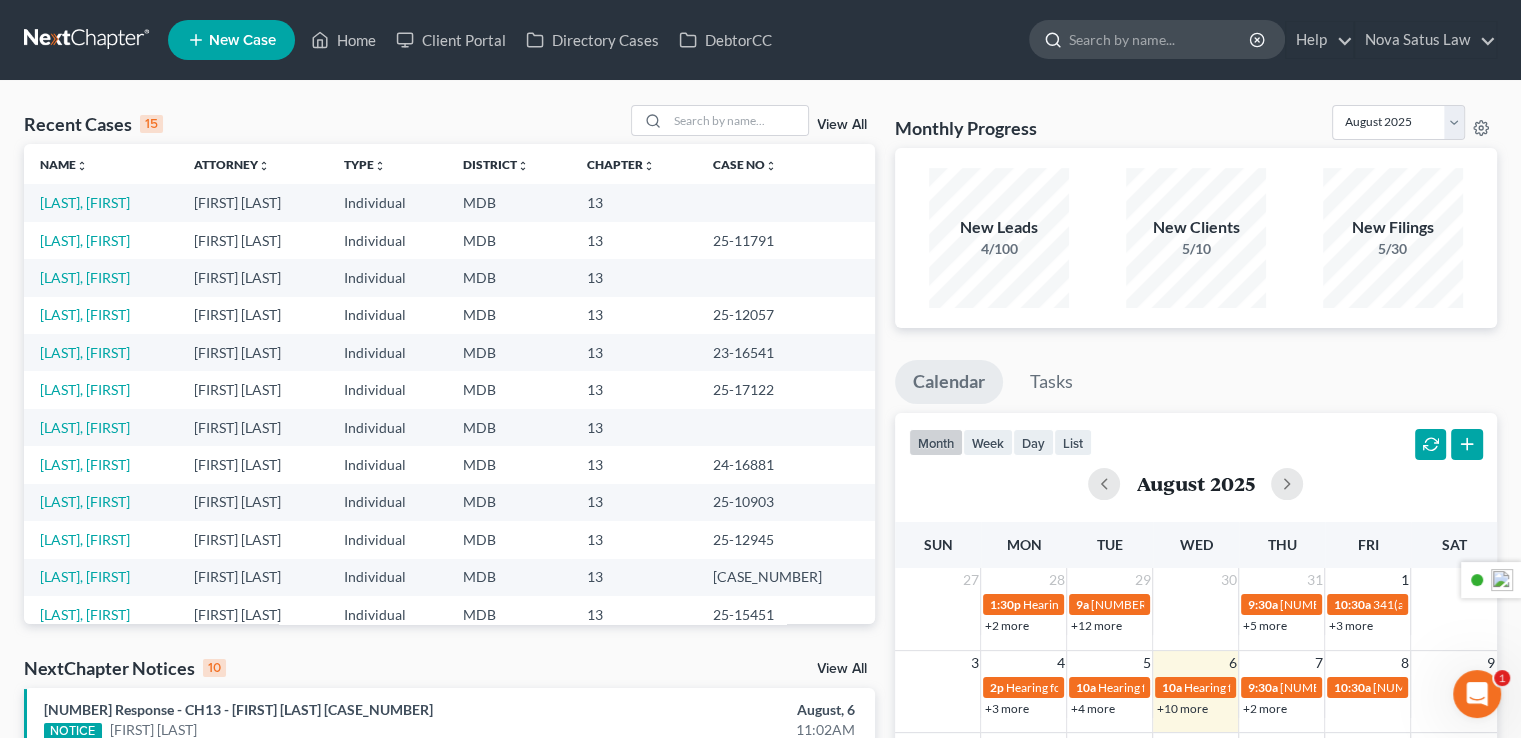 click at bounding box center (1160, 39) 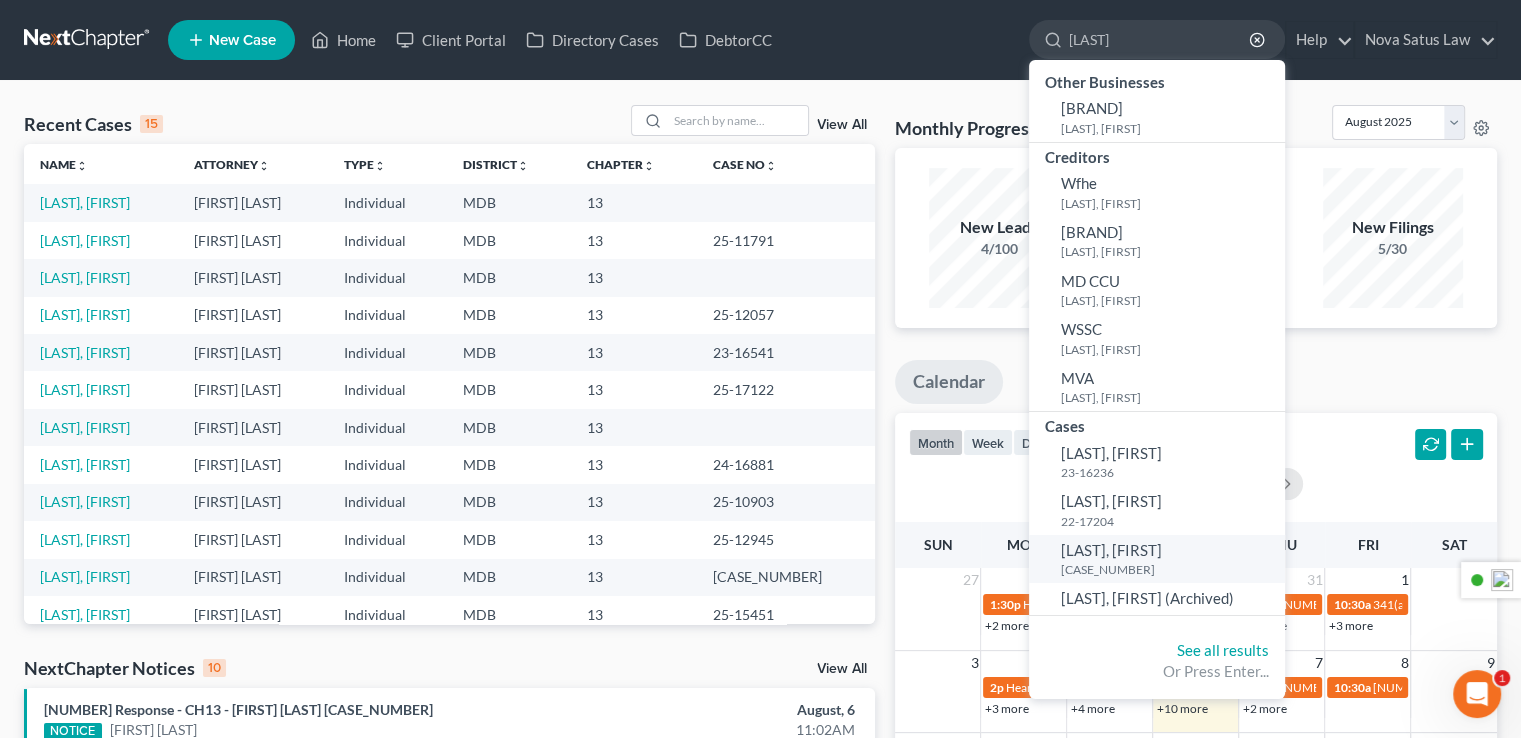 type on "romme" 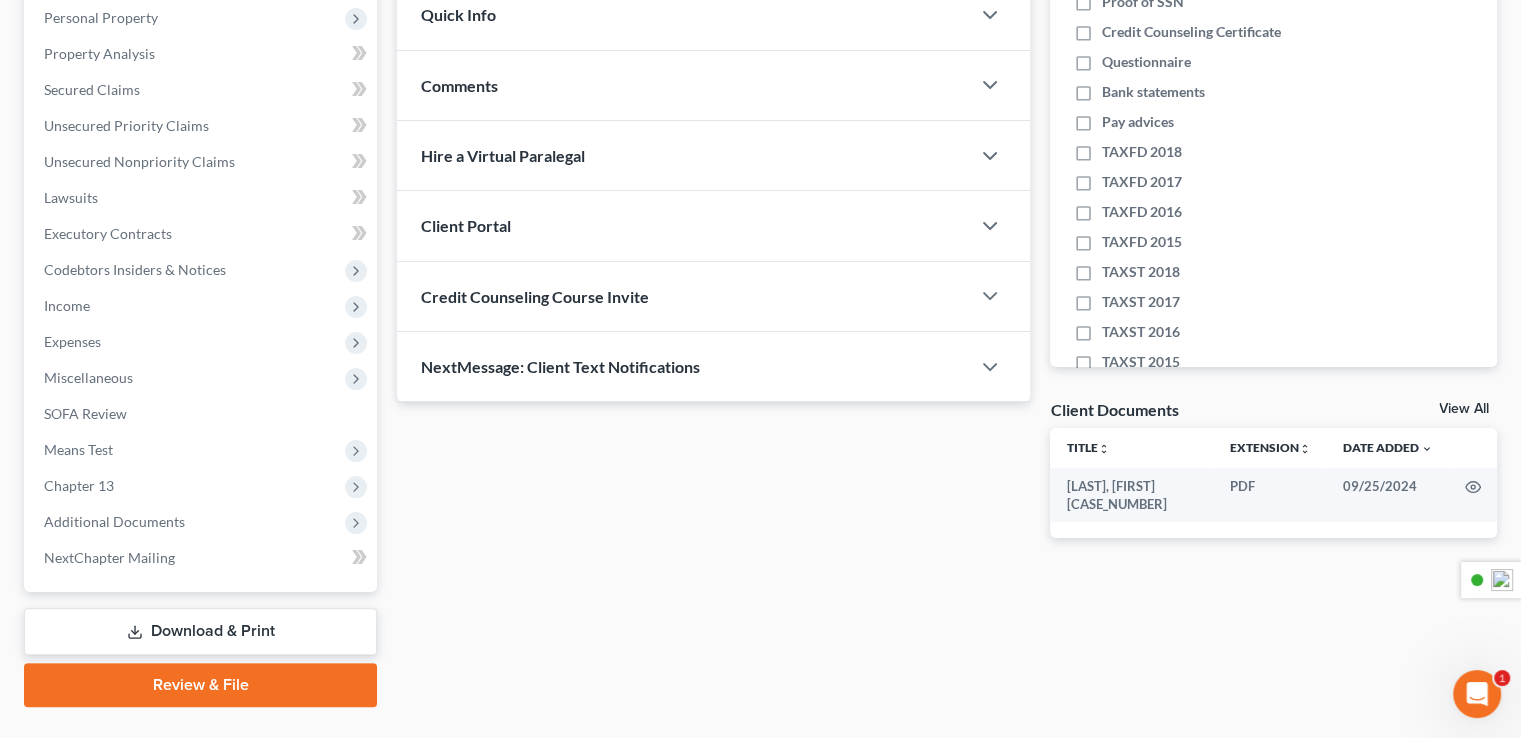scroll, scrollTop: 396, scrollLeft: 0, axis: vertical 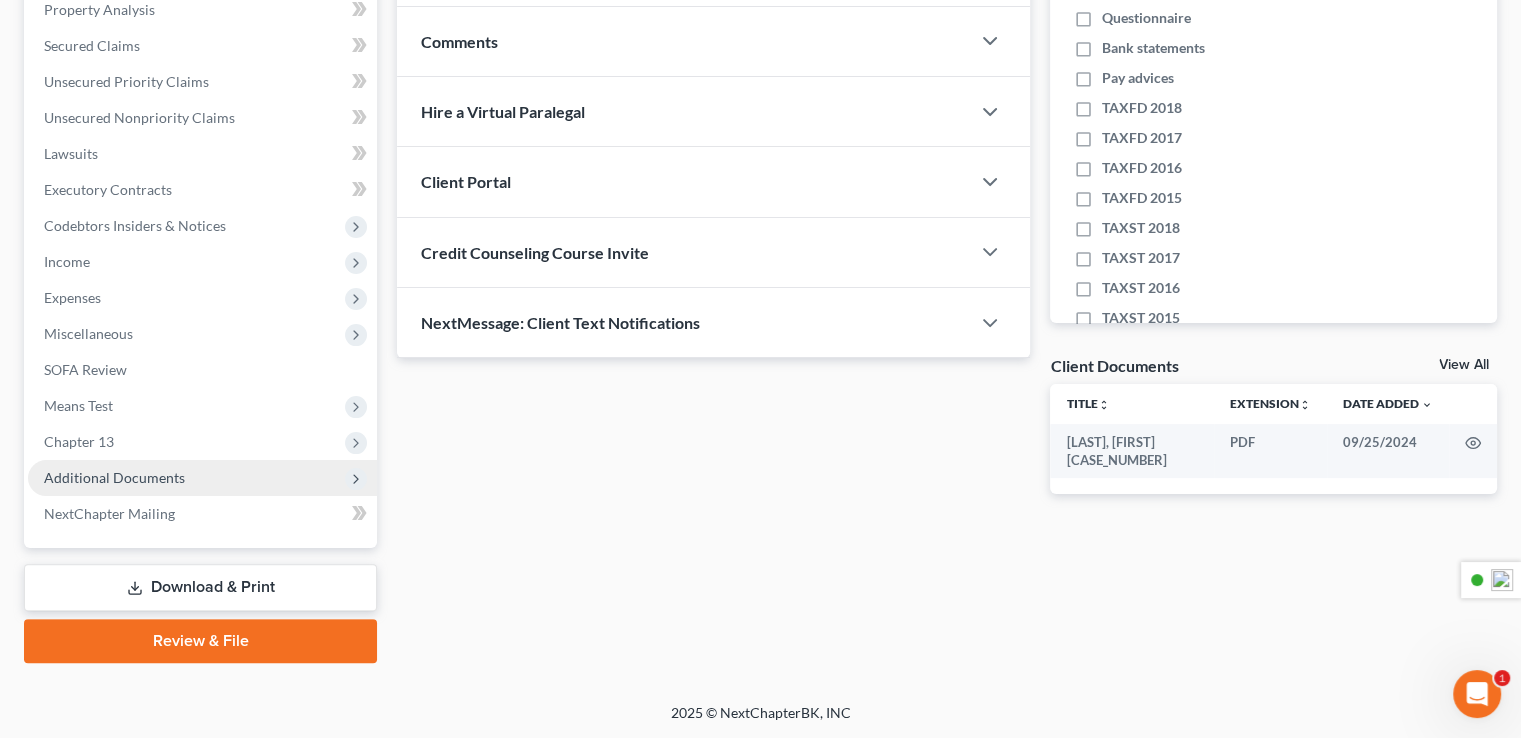 click on "Additional Documents" at bounding box center (114, 477) 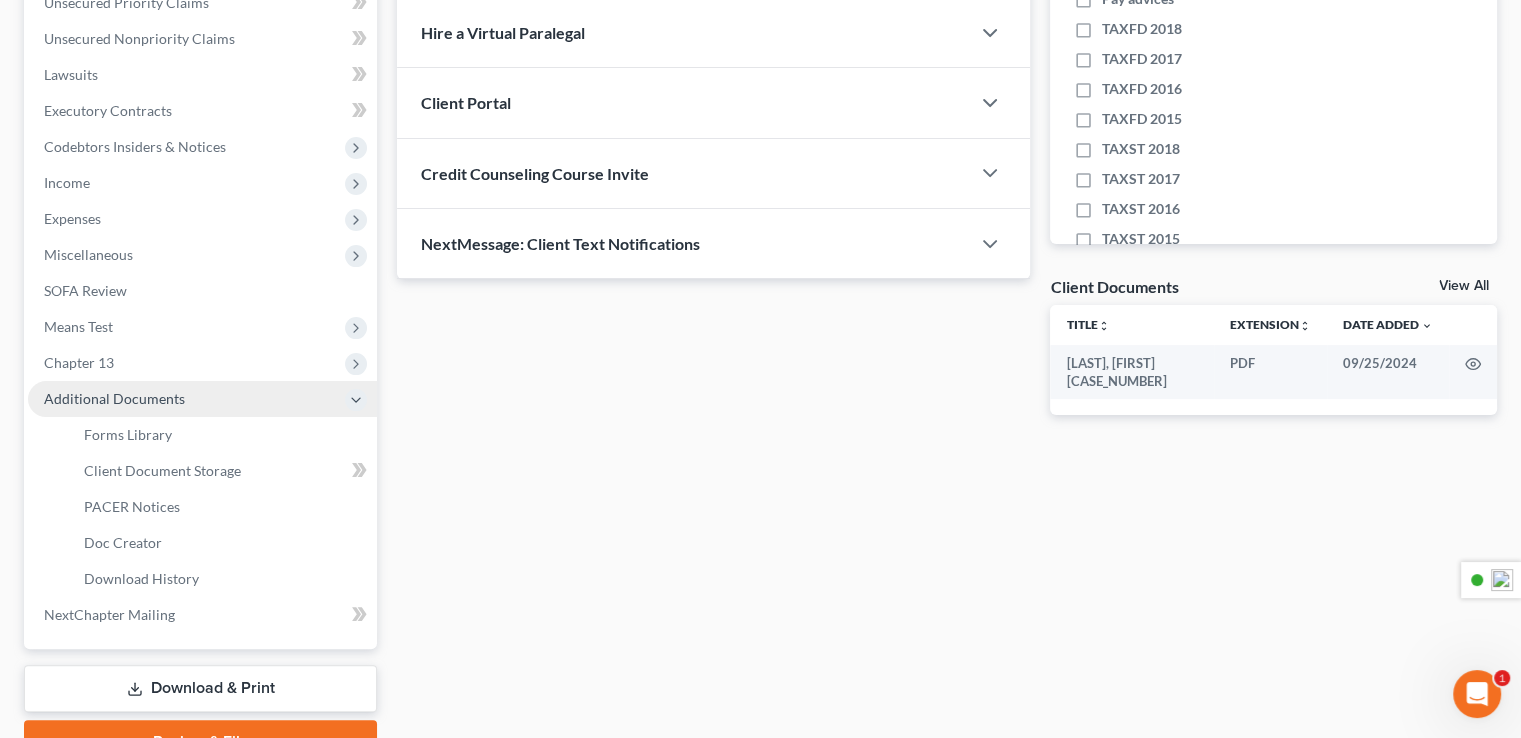 scroll, scrollTop: 576, scrollLeft: 0, axis: vertical 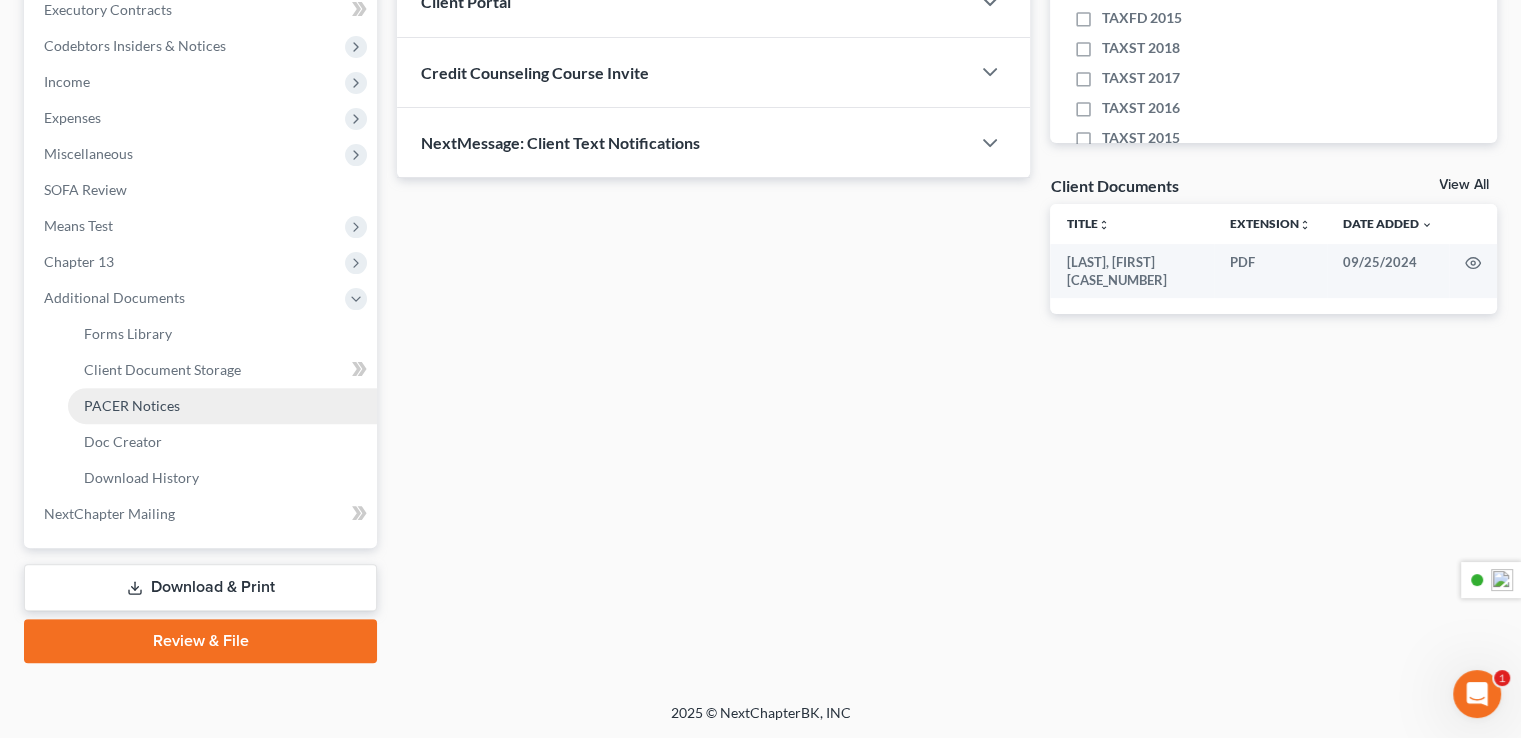 click on "PACER Notices" at bounding box center [222, 406] 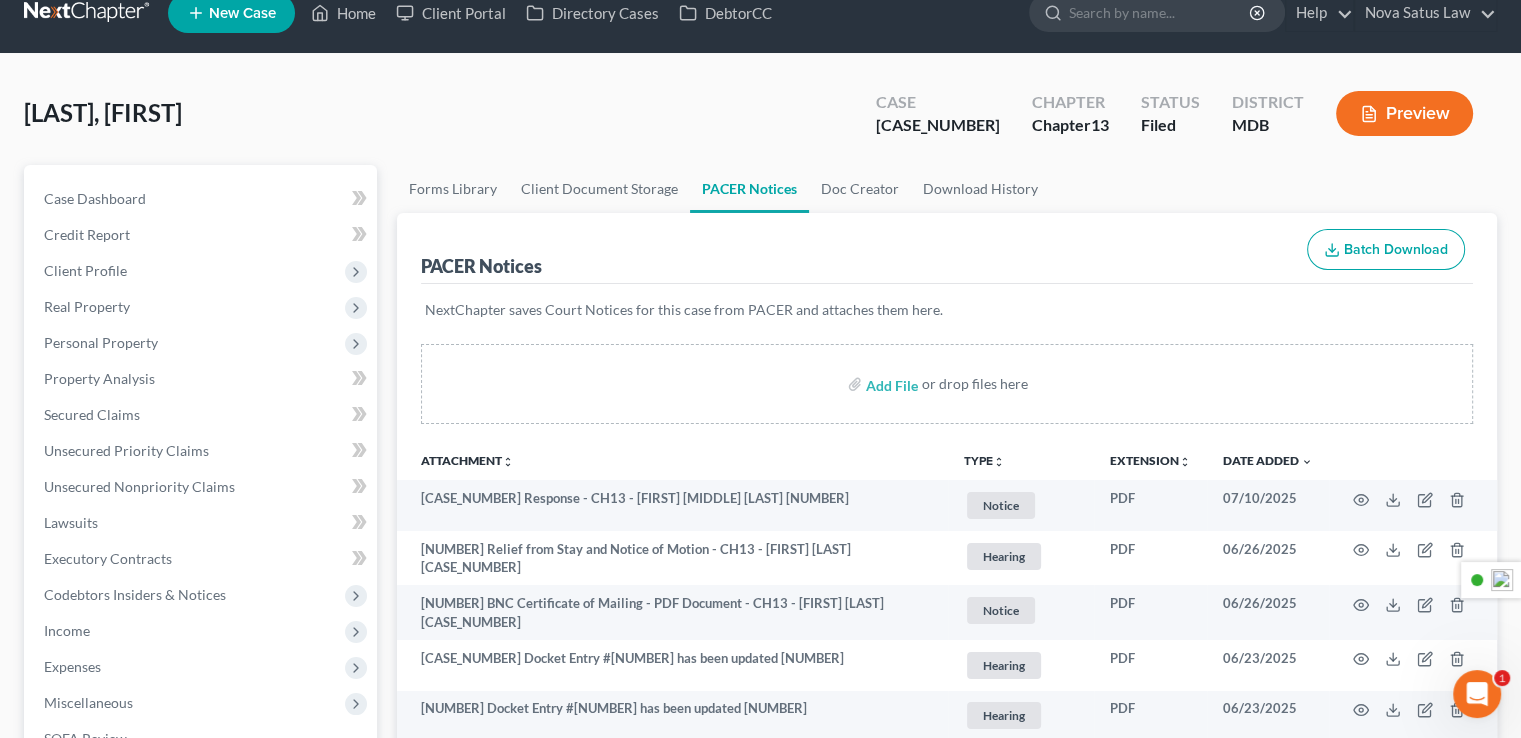 scroll, scrollTop: 200, scrollLeft: 0, axis: vertical 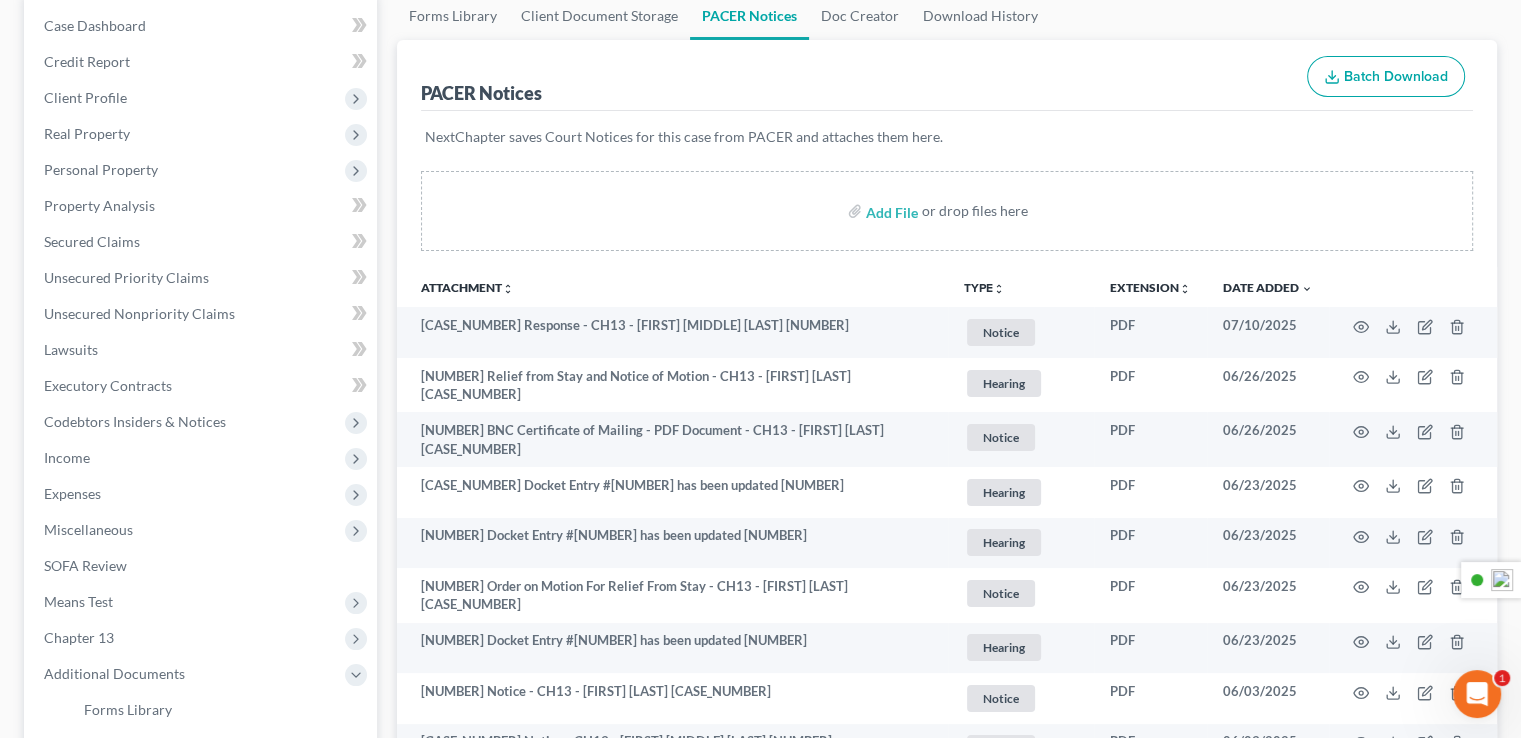 click on "unfold_more" at bounding box center (999, 289) 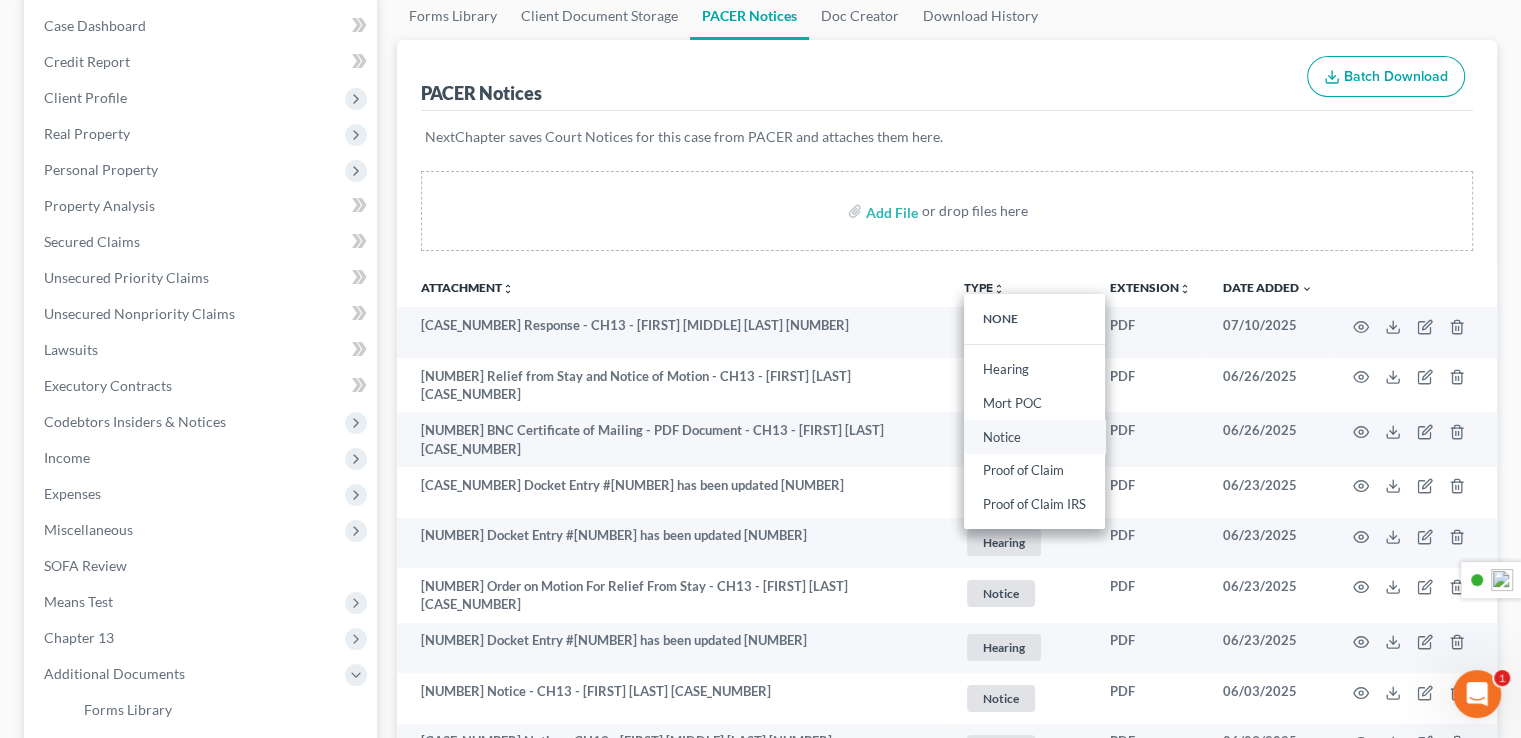 click on "Notice" at bounding box center (1034, 437) 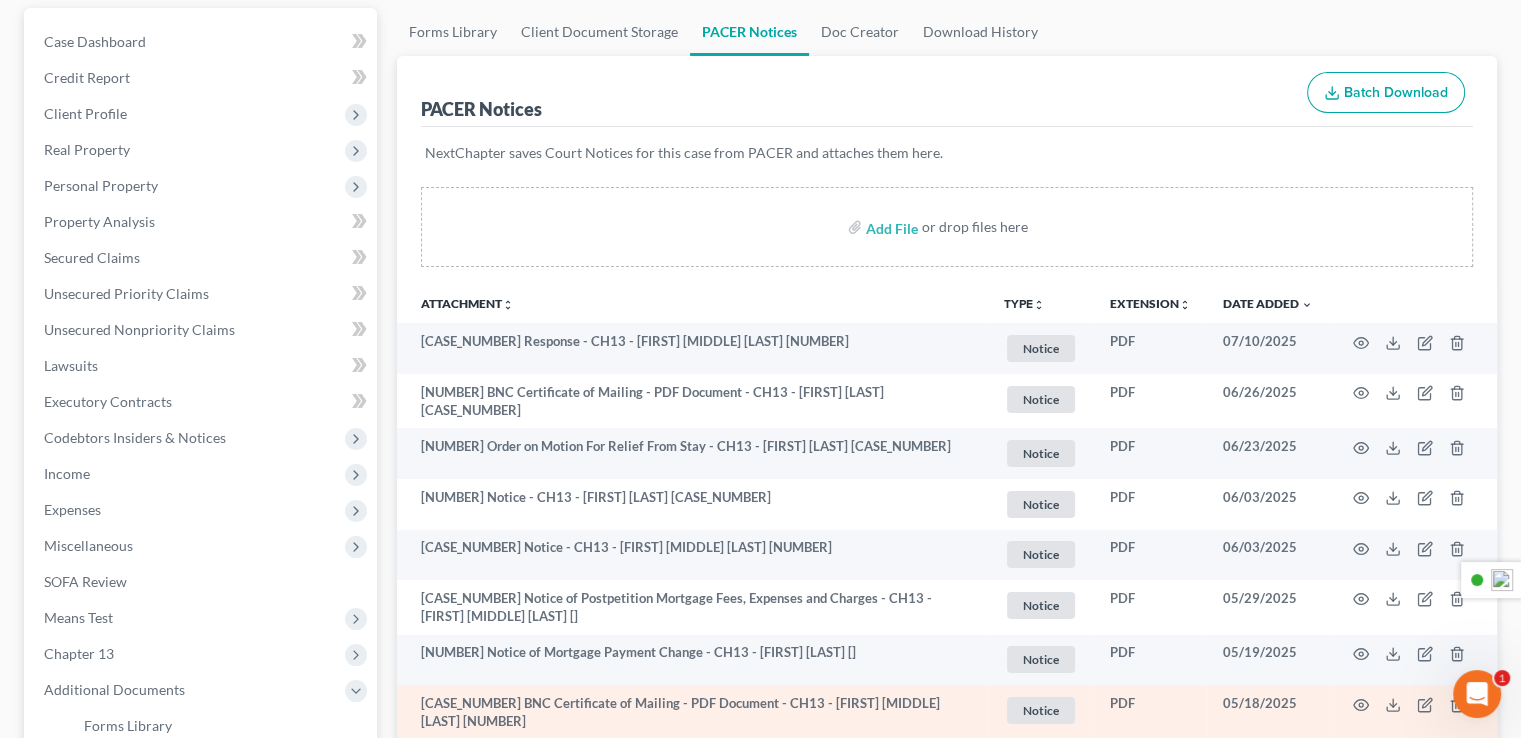 scroll, scrollTop: 100, scrollLeft: 0, axis: vertical 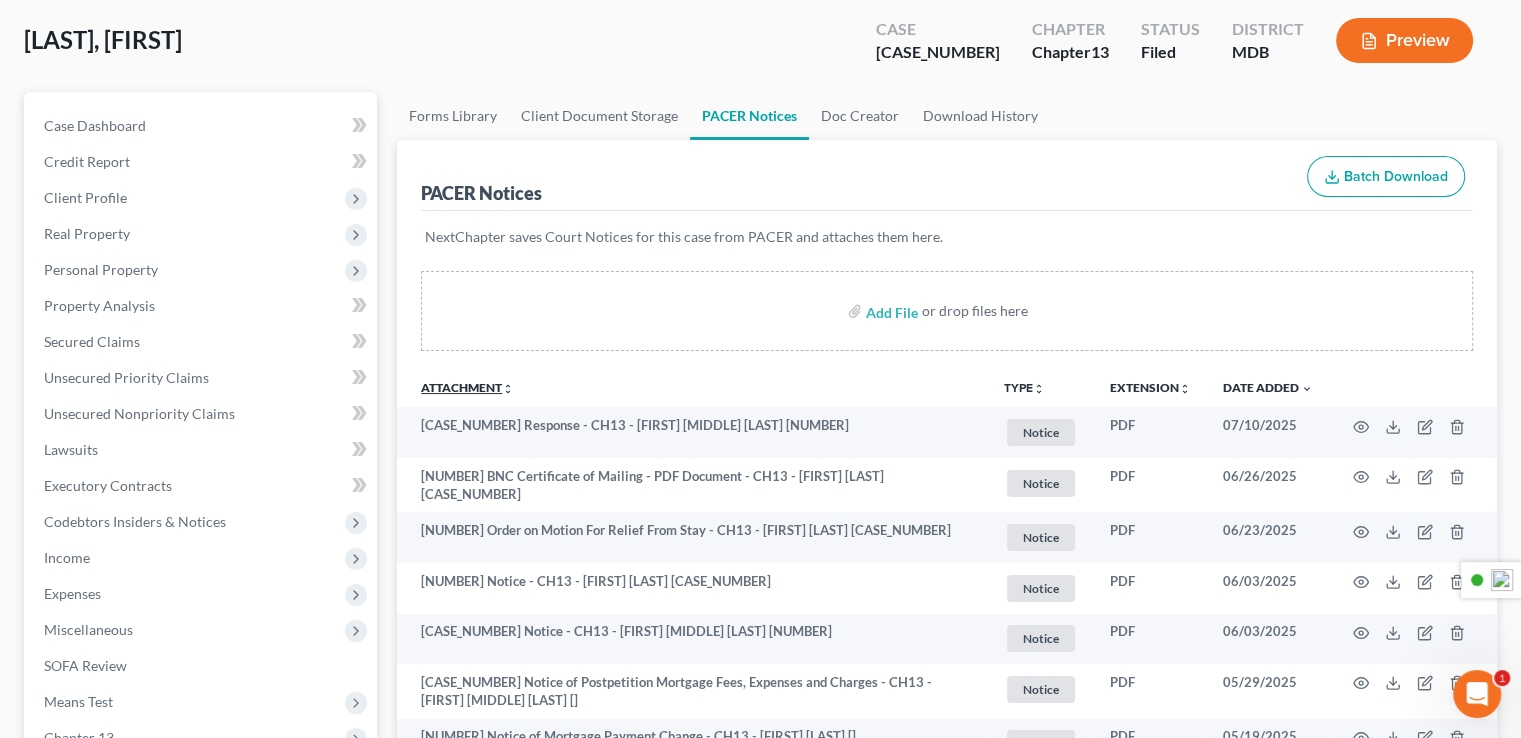 click on "Attachment
unfold_more
expand_more
expand_less" at bounding box center [467, 387] 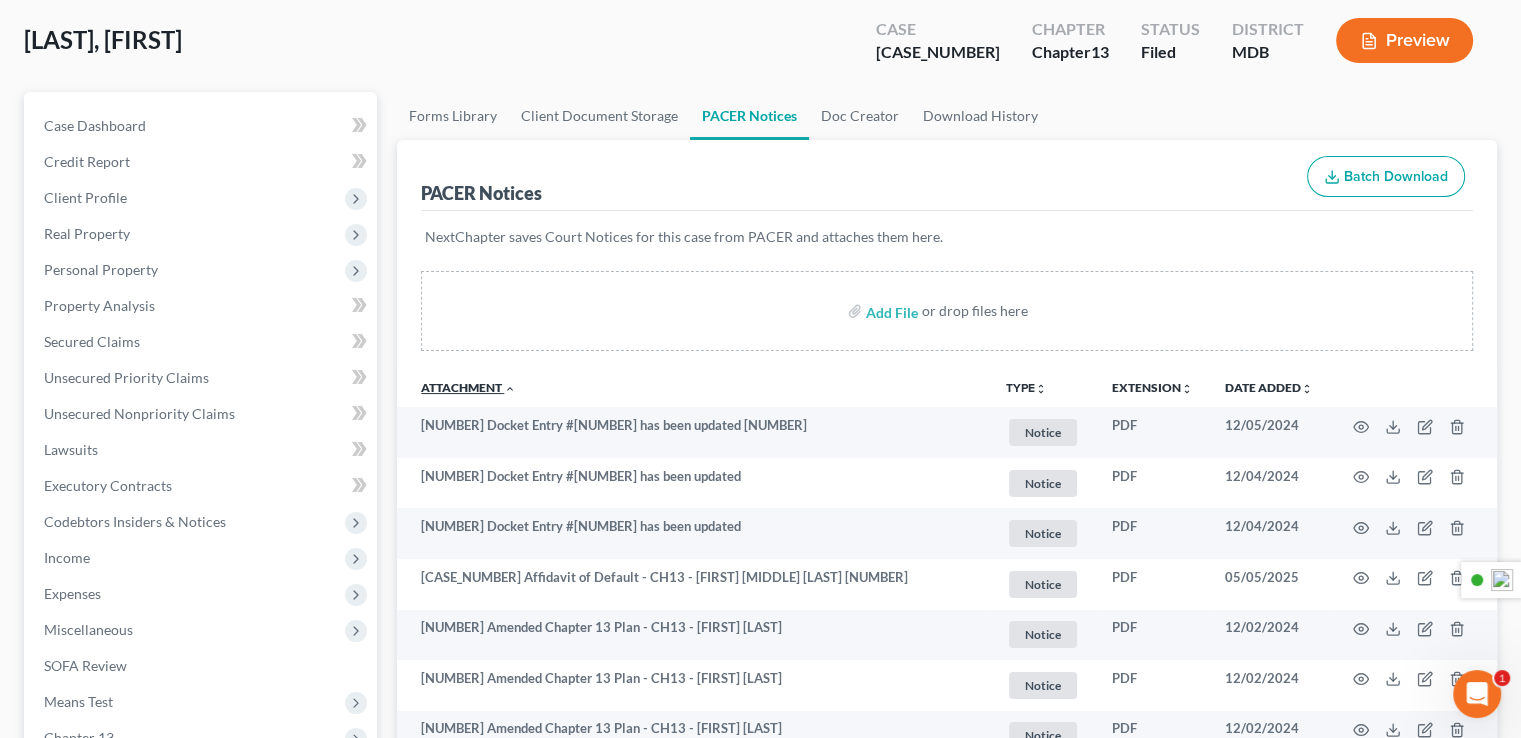 click on "Attachment
unfold_more
expand_more
expand_less" at bounding box center [468, 387] 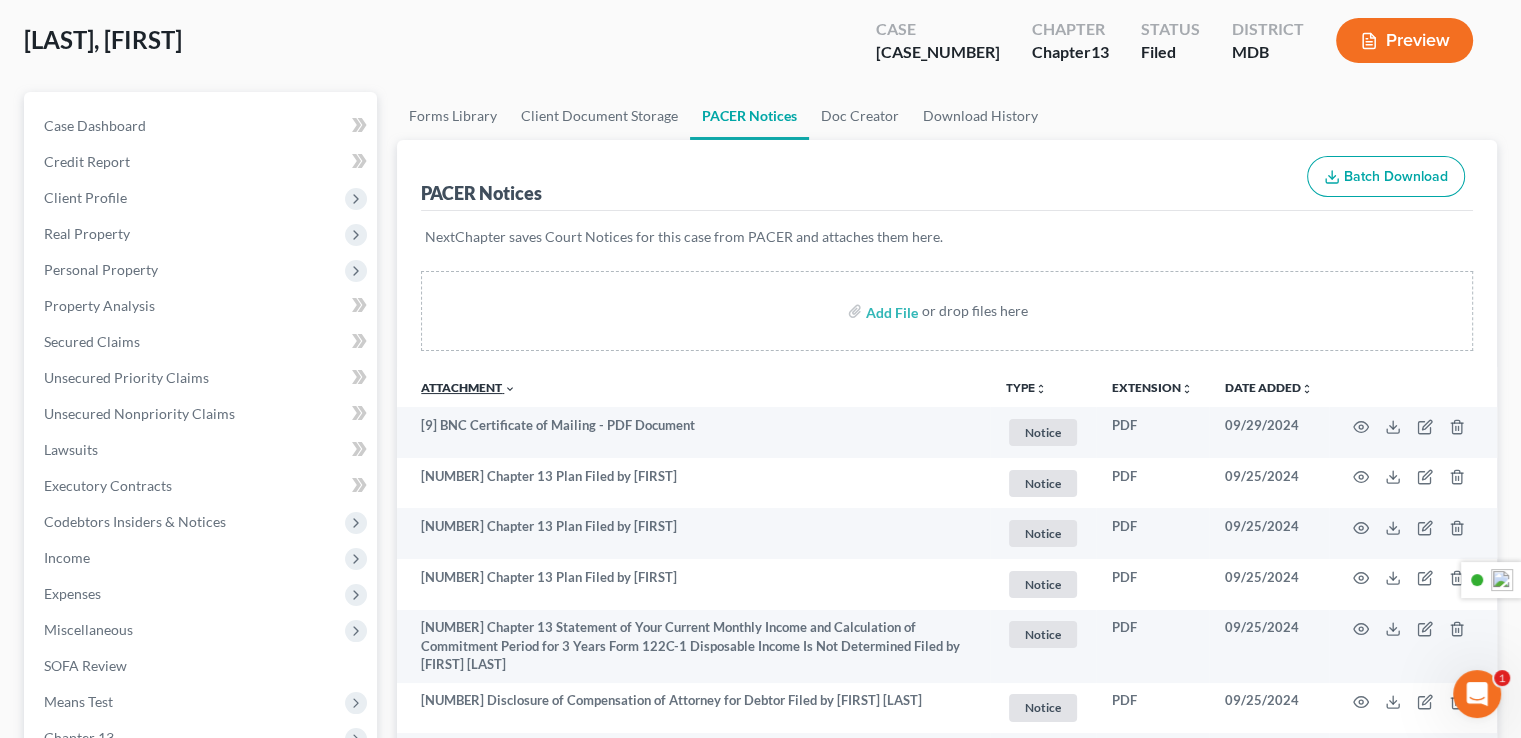 click on "Attachment
unfold_more
expand_more
expand_less" at bounding box center [468, 387] 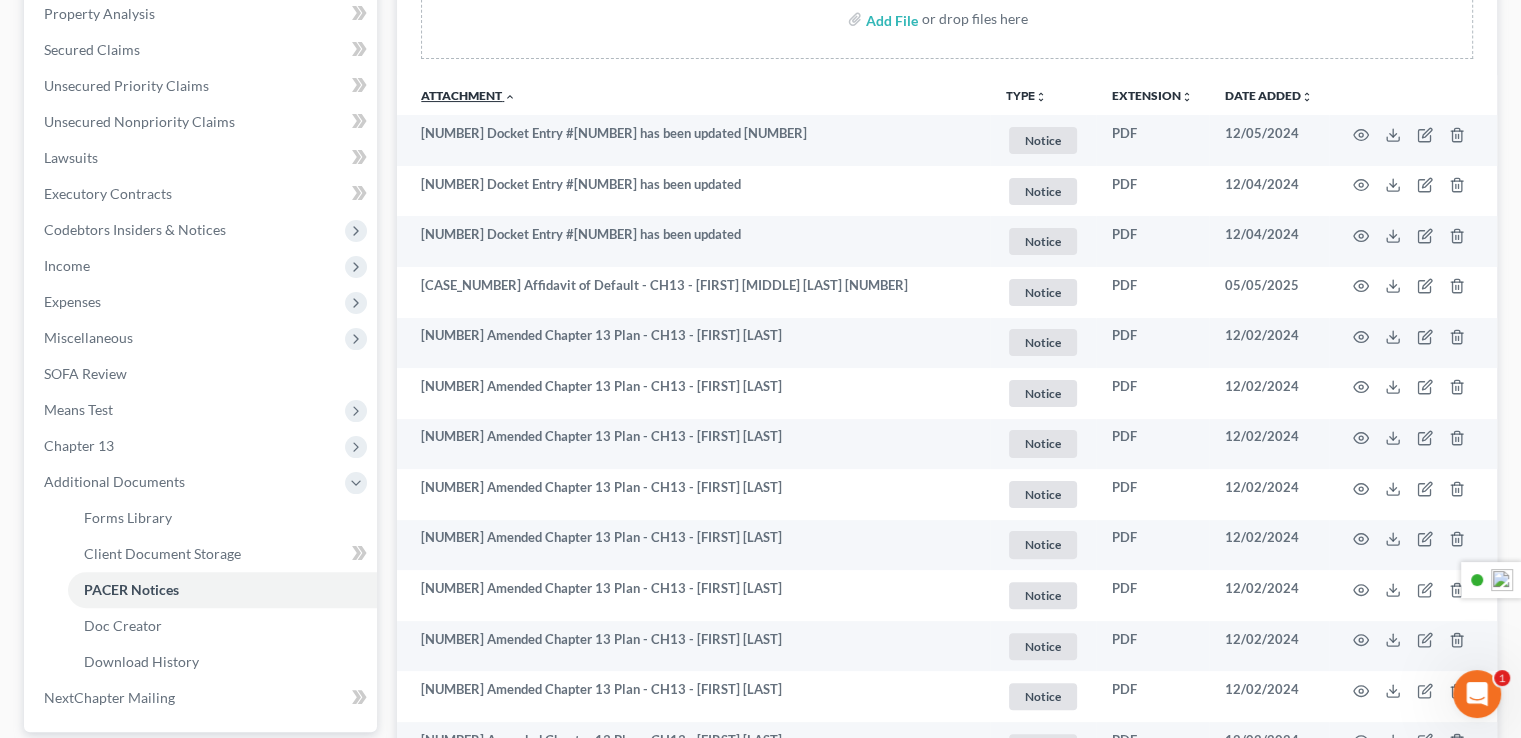 scroll, scrollTop: 400, scrollLeft: 0, axis: vertical 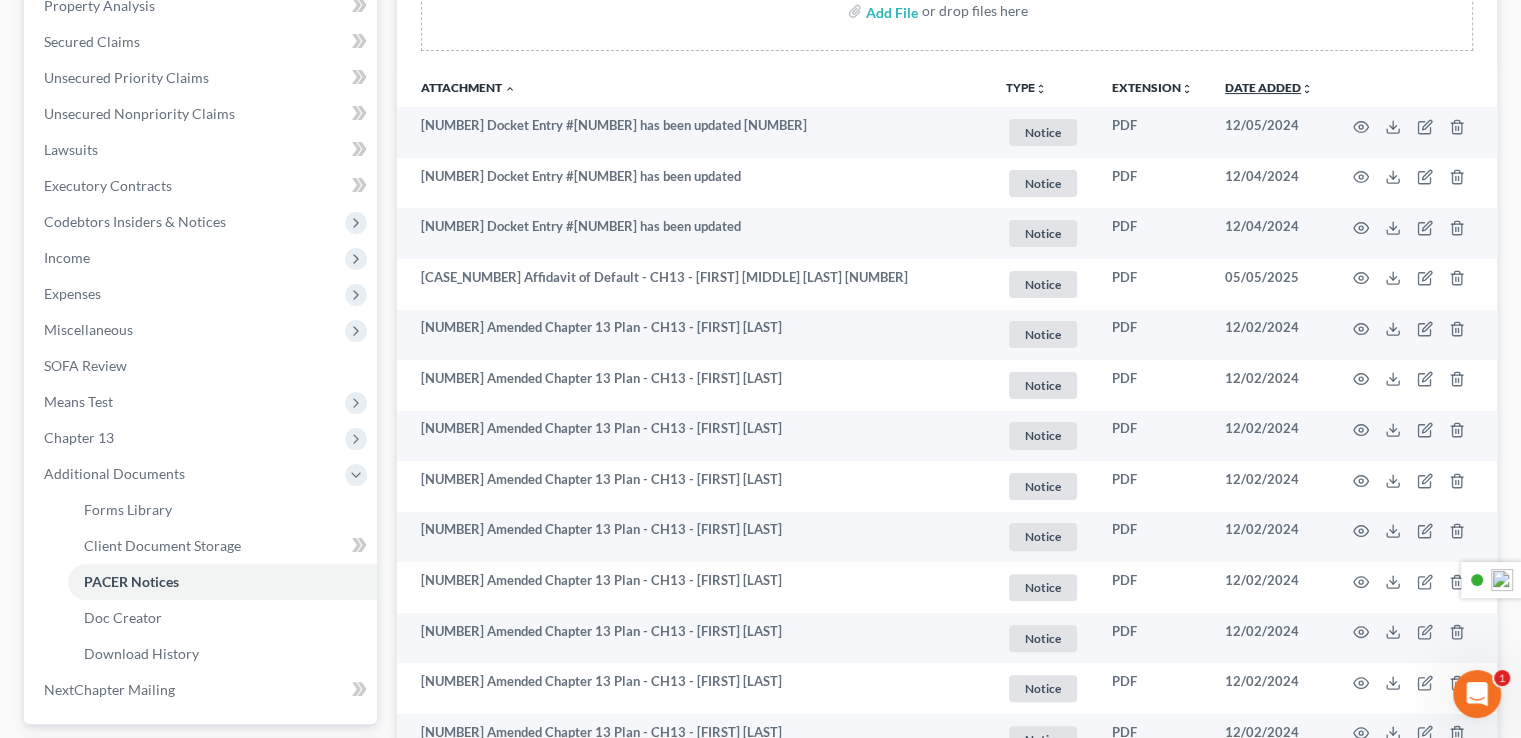 click on "Date Added
unfold_more
expand_more
expand_less" at bounding box center [1269, 87] 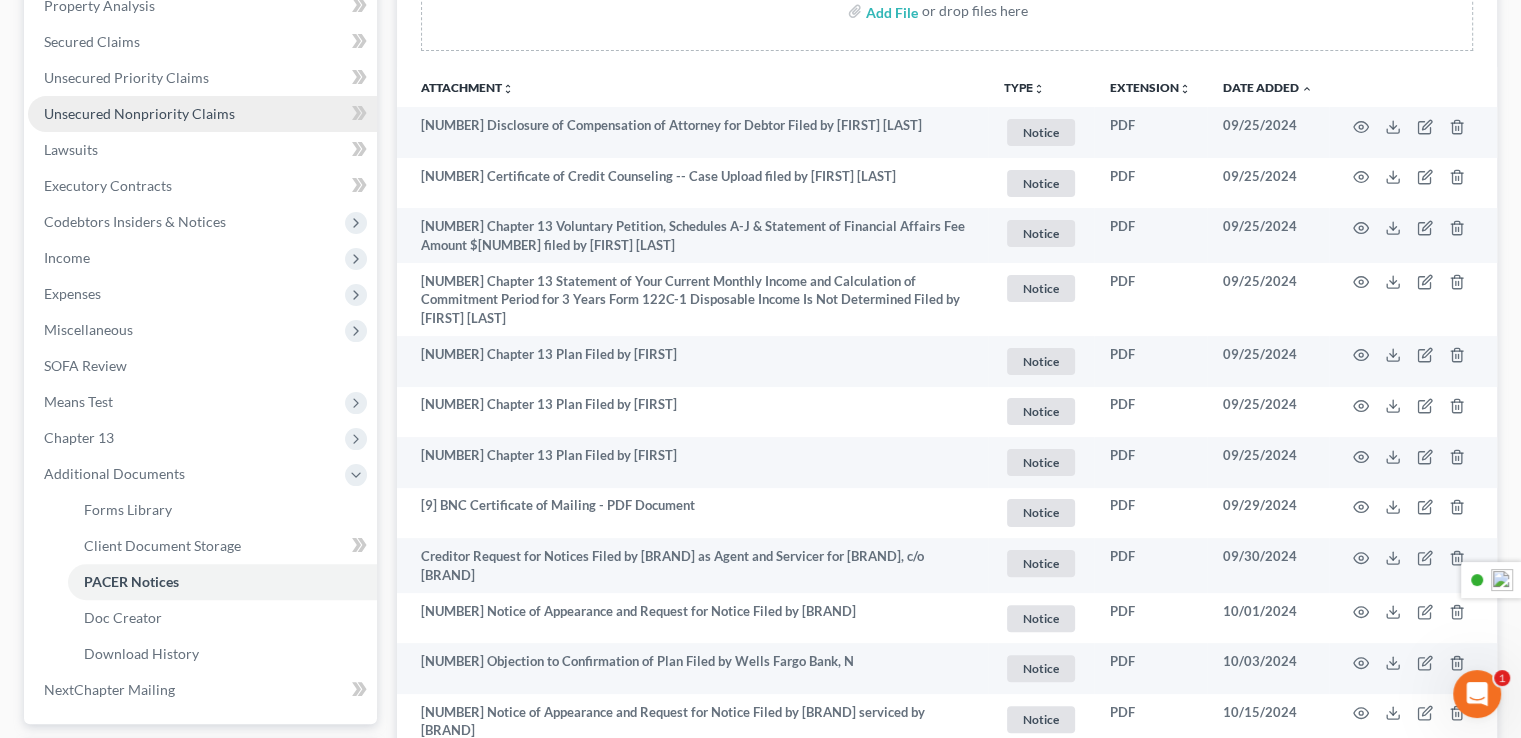 scroll, scrollTop: 0, scrollLeft: 0, axis: both 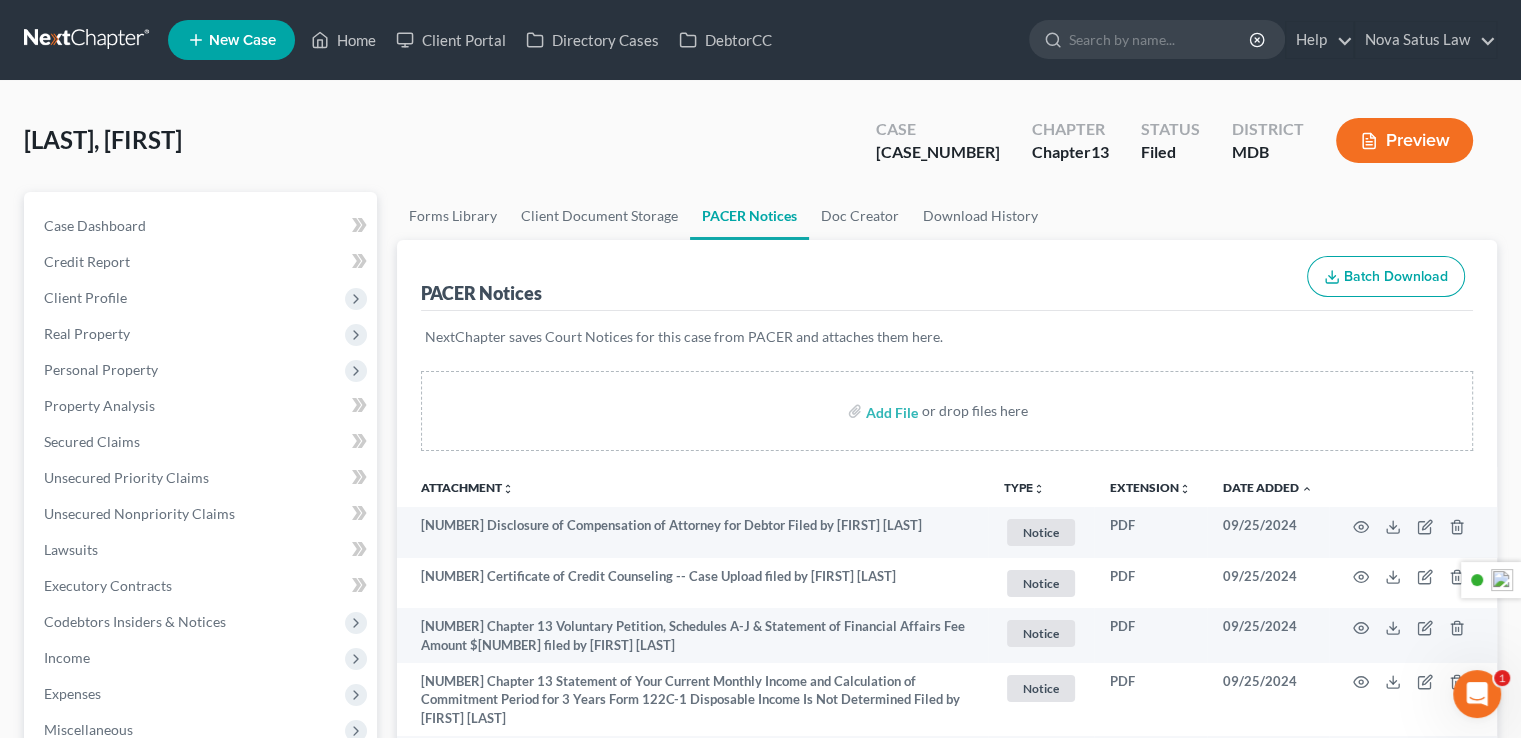 click at bounding box center [88, 40] 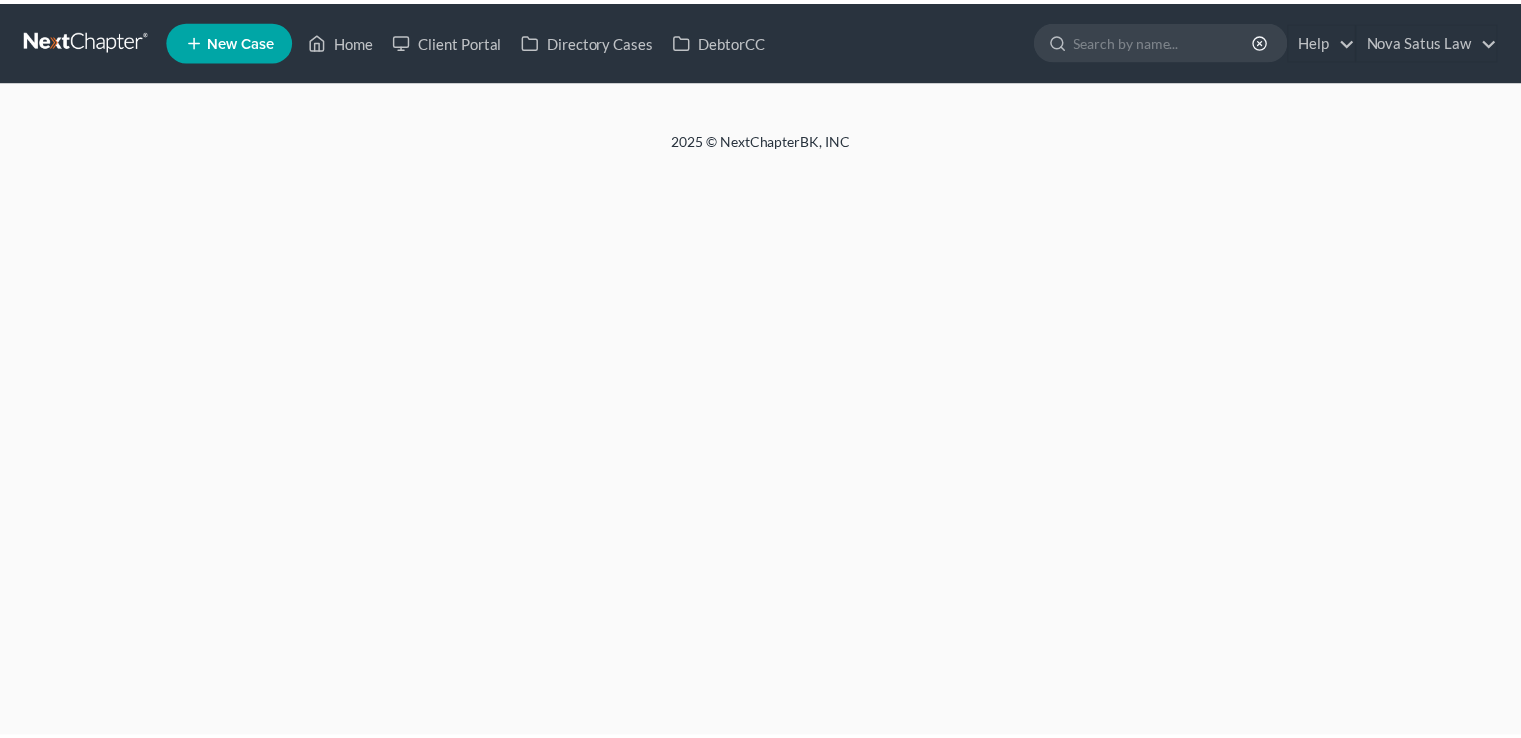 scroll, scrollTop: 0, scrollLeft: 0, axis: both 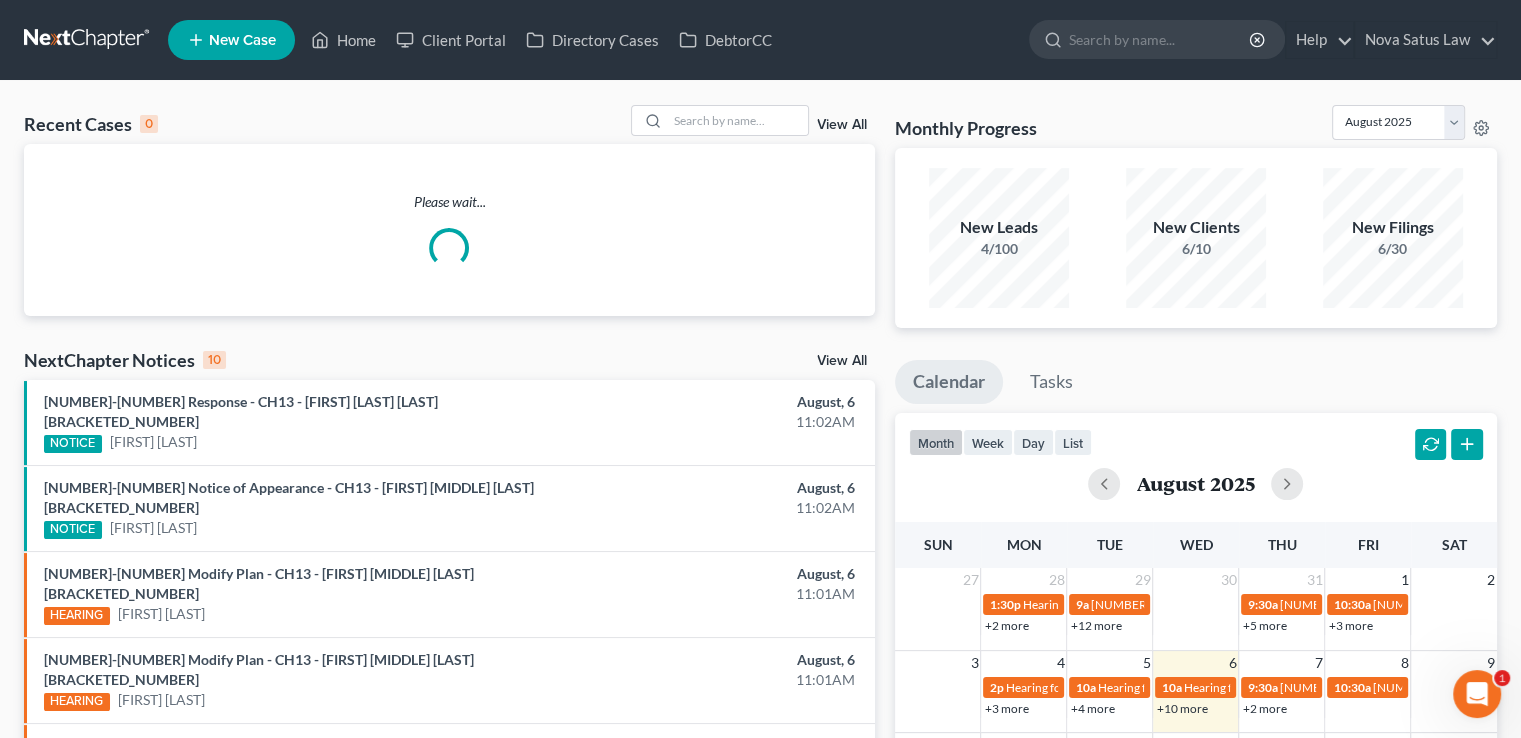 click at bounding box center (1477, 694) 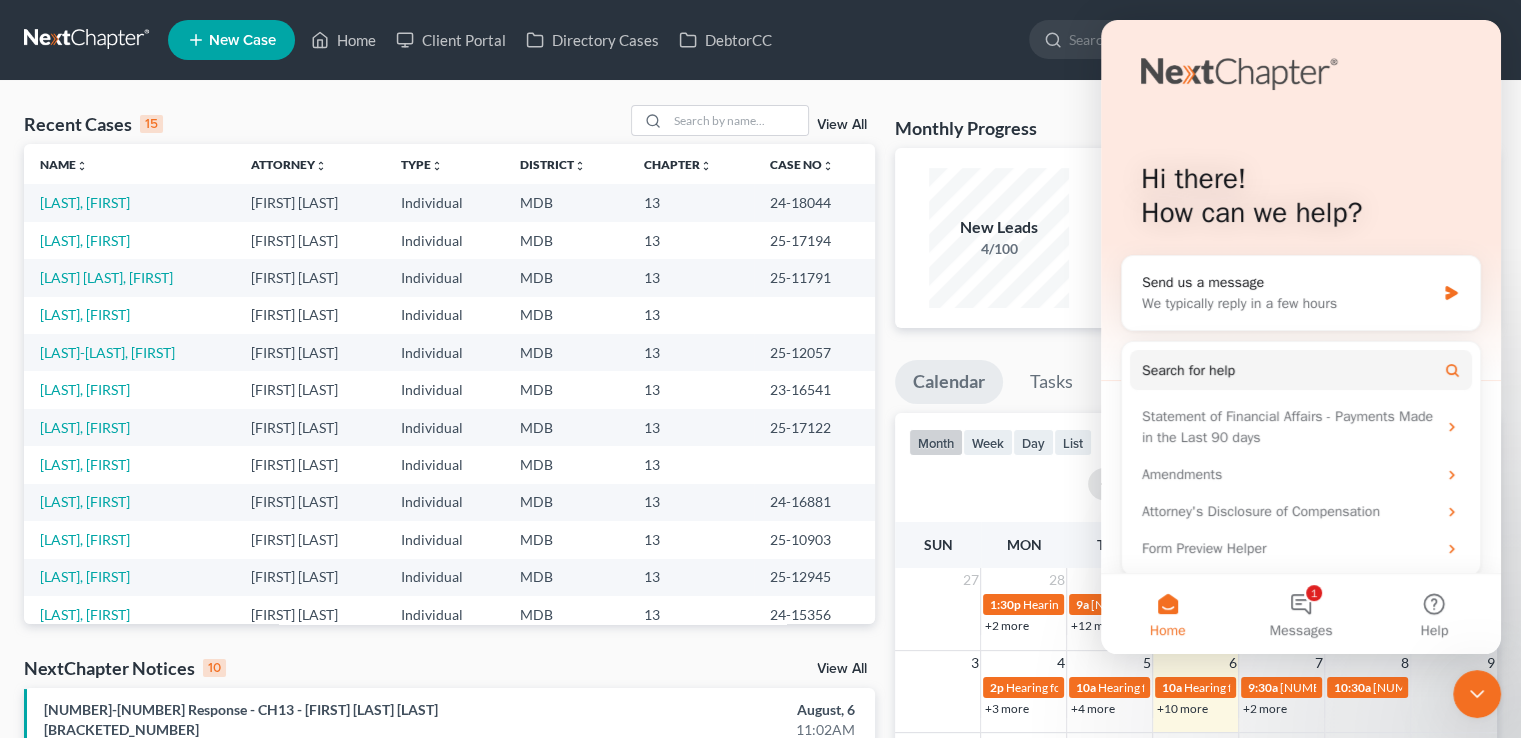 scroll, scrollTop: 0, scrollLeft: 0, axis: both 